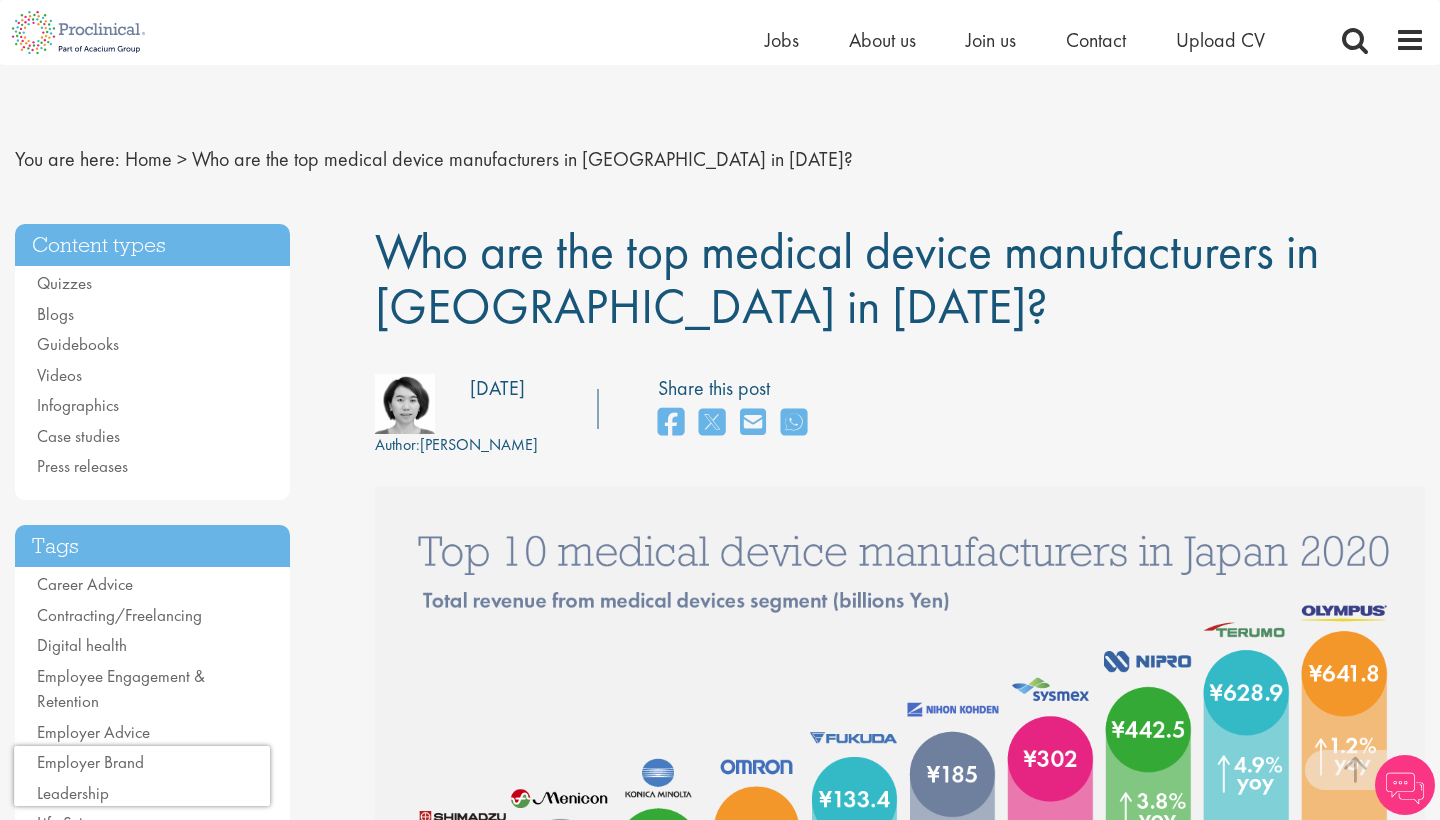 scroll, scrollTop: 433, scrollLeft: 0, axis: vertical 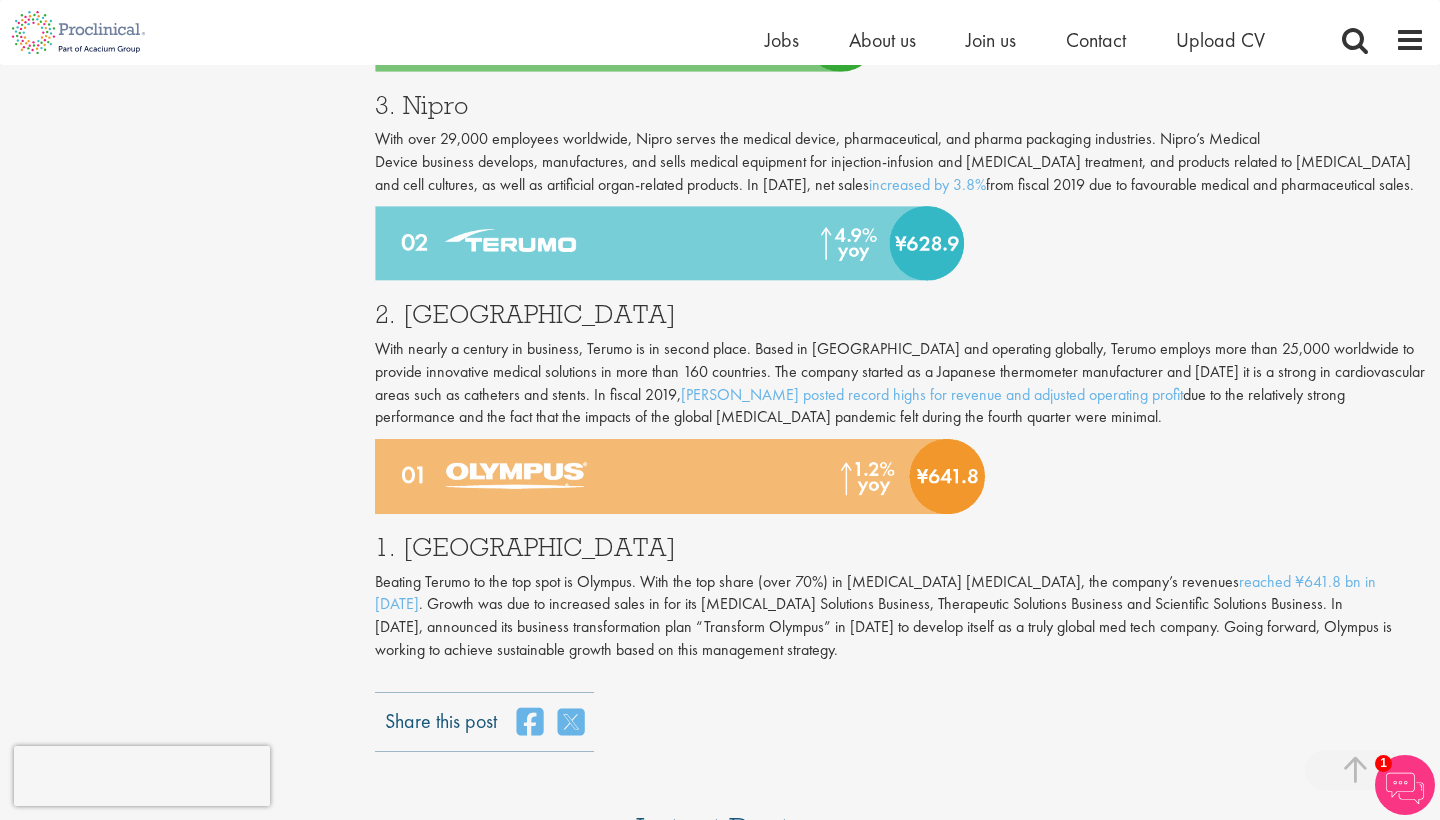 click on "Beating Terumo to the top spot is Olympus. With the top share (over 70%) in [MEDICAL_DATA] [MEDICAL_DATA], the company’s revenues  reached ¥641.8 bn in [DATE] . Growth was due to increased sales in for its [MEDICAL_DATA] Solutions Business, Therapeutic Solutions Business and Scientific Solutions Business. In [DATE], announced its business transformation plan “Transform Olympus” in [DATE] to develop itself as a truly global med tech company. Going forward, Olympus is working to achieve sustainable growth based on this management strategy." at bounding box center (900, 616) 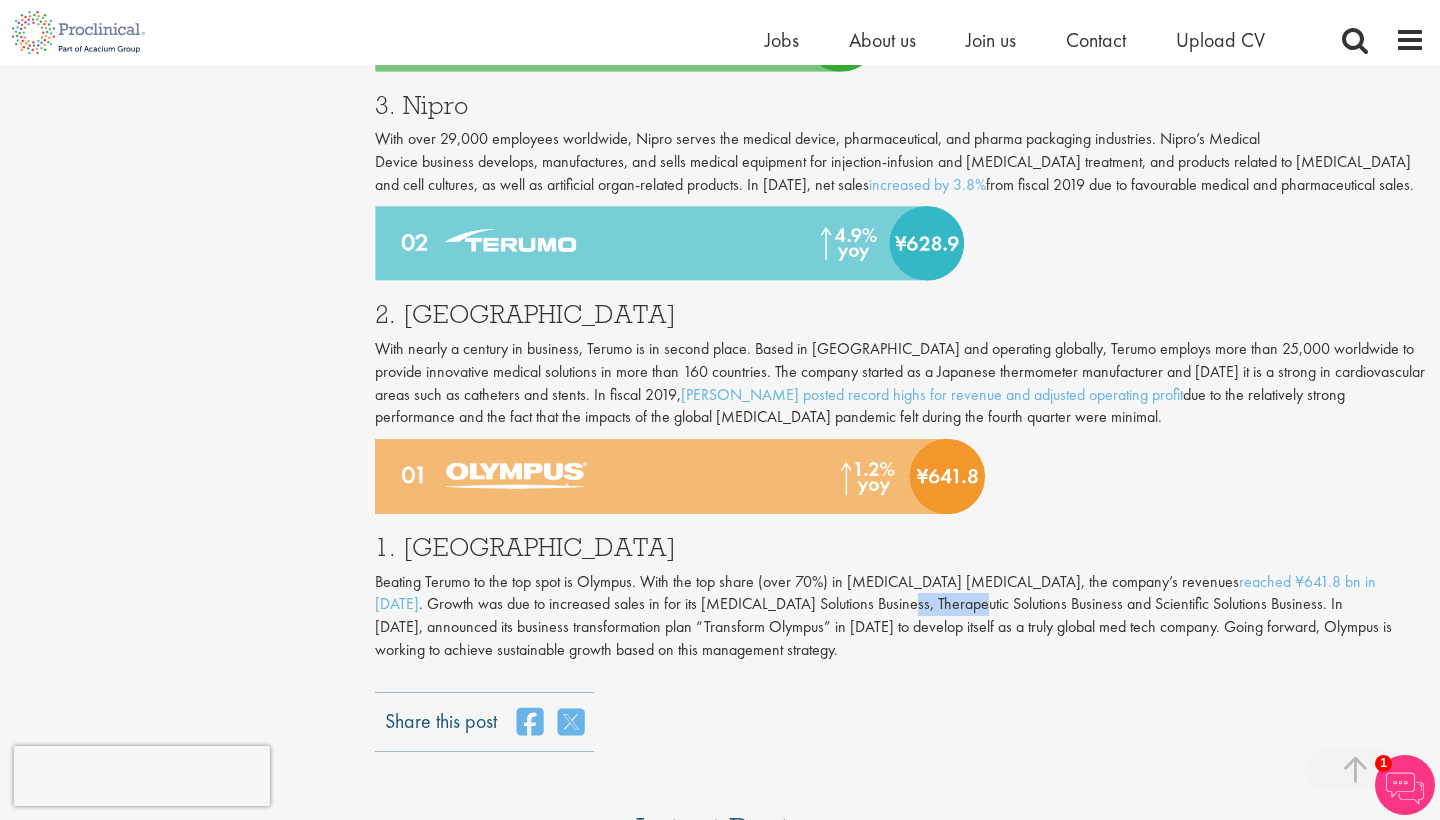 click on "Beating Terumo to the top spot is Olympus. With the top share (over 70%) in [MEDICAL_DATA] [MEDICAL_DATA], the company’s revenues  reached ¥641.8 bn in [DATE] . Growth was due to increased sales in for its [MEDICAL_DATA] Solutions Business, Therapeutic Solutions Business and Scientific Solutions Business. In [DATE], announced its business transformation plan “Transform Olympus” in [DATE] to develop itself as a truly global med tech company. Going forward, Olympus is working to achieve sustainable growth based on this management strategy." at bounding box center [900, 616] 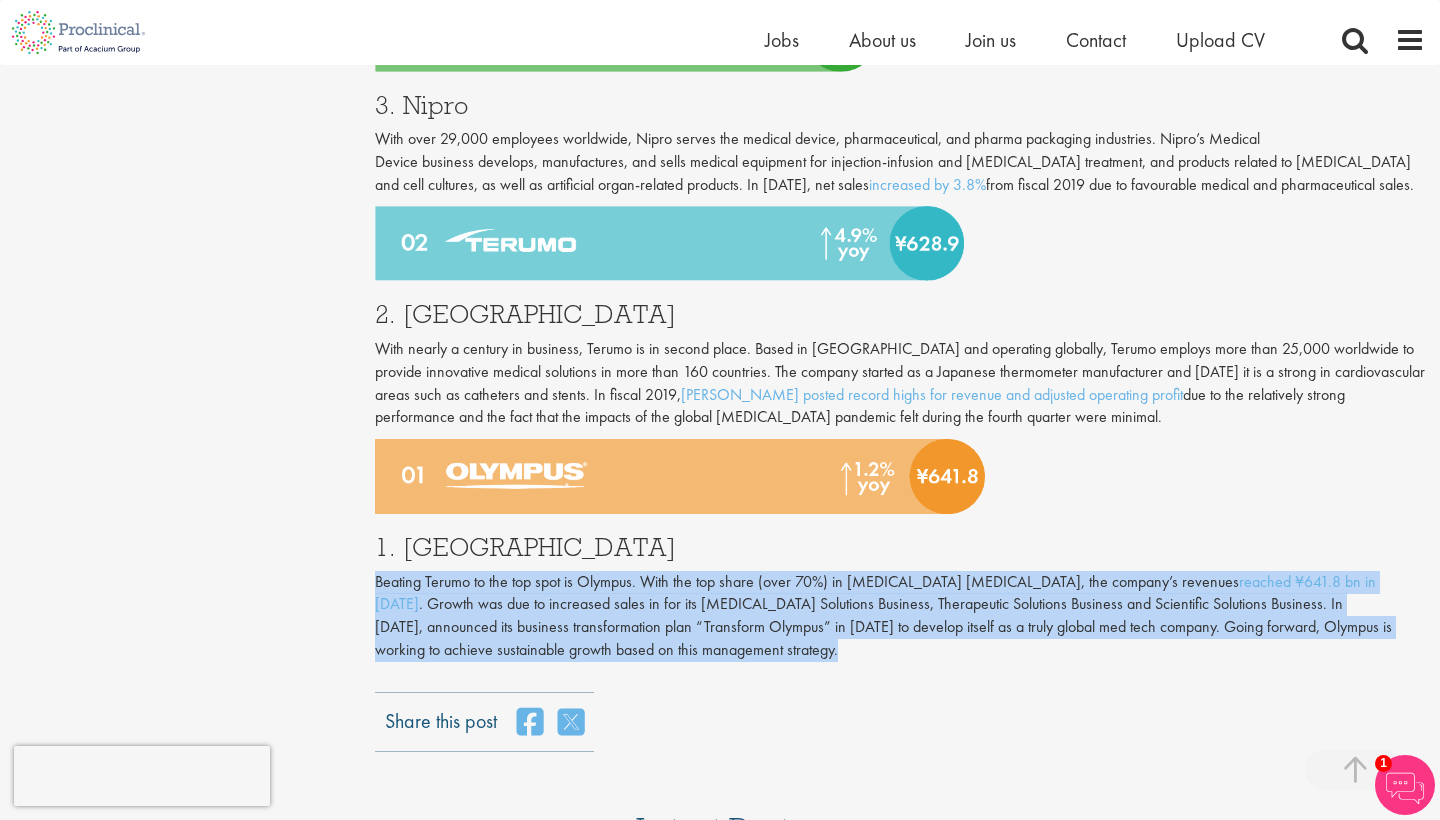 drag, startPoint x: 804, startPoint y: 535, endPoint x: 830, endPoint y: 535, distance: 26 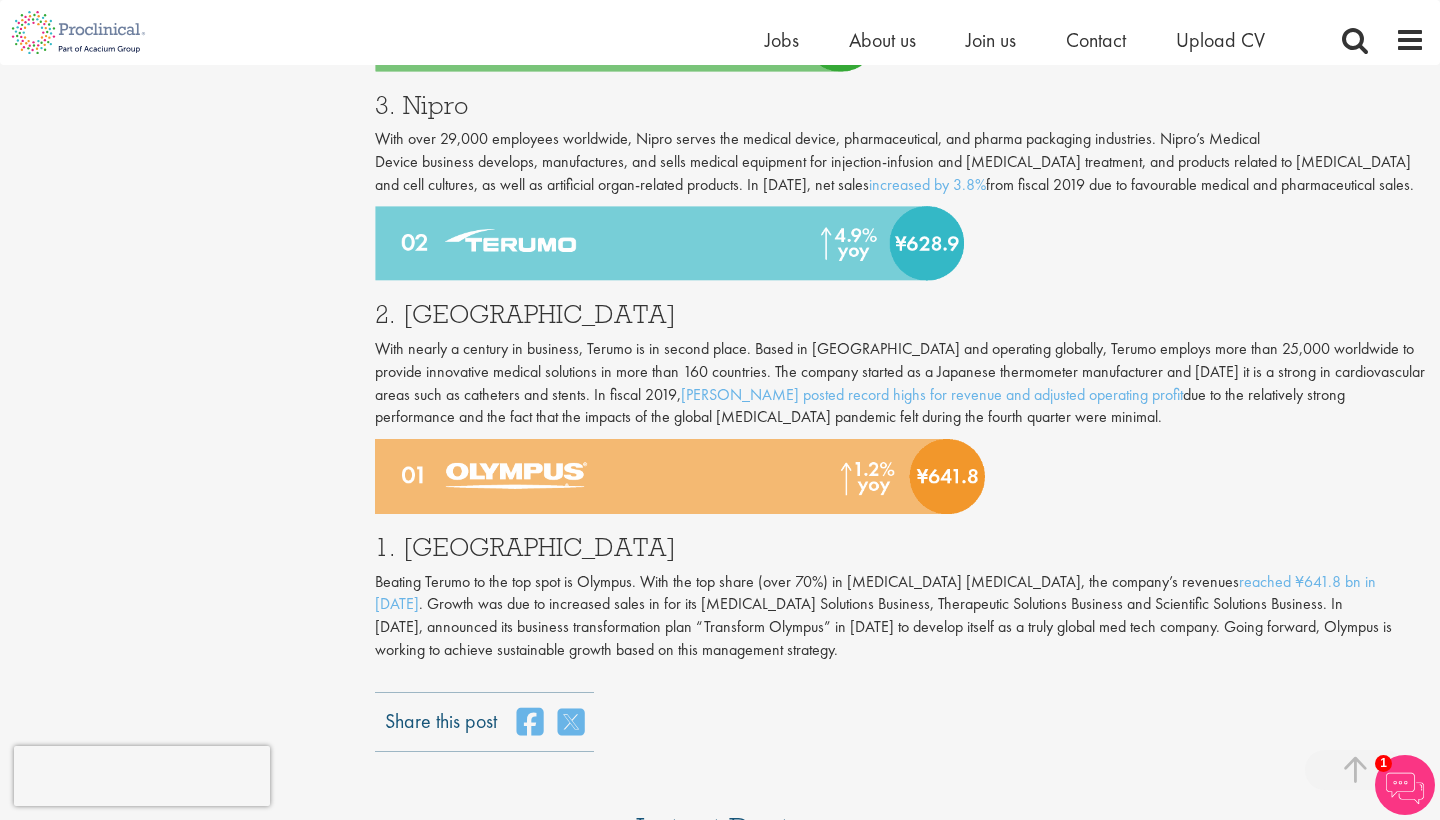 click on "Beating Terumo to the top spot is Olympus. With the top share (over 70%) in [MEDICAL_DATA] [MEDICAL_DATA], the company’s revenues  reached ¥641.8 bn in [DATE] . Growth was due to increased sales in for its [MEDICAL_DATA] Solutions Business, Therapeutic Solutions Business and Scientific Solutions Business. In [DATE], announced its business transformation plan “Transform Olympus” in [DATE] to develop itself as a truly global med tech company. Going forward, Olympus is working to achieve sustainable growth based on this management strategy." at bounding box center (900, 616) 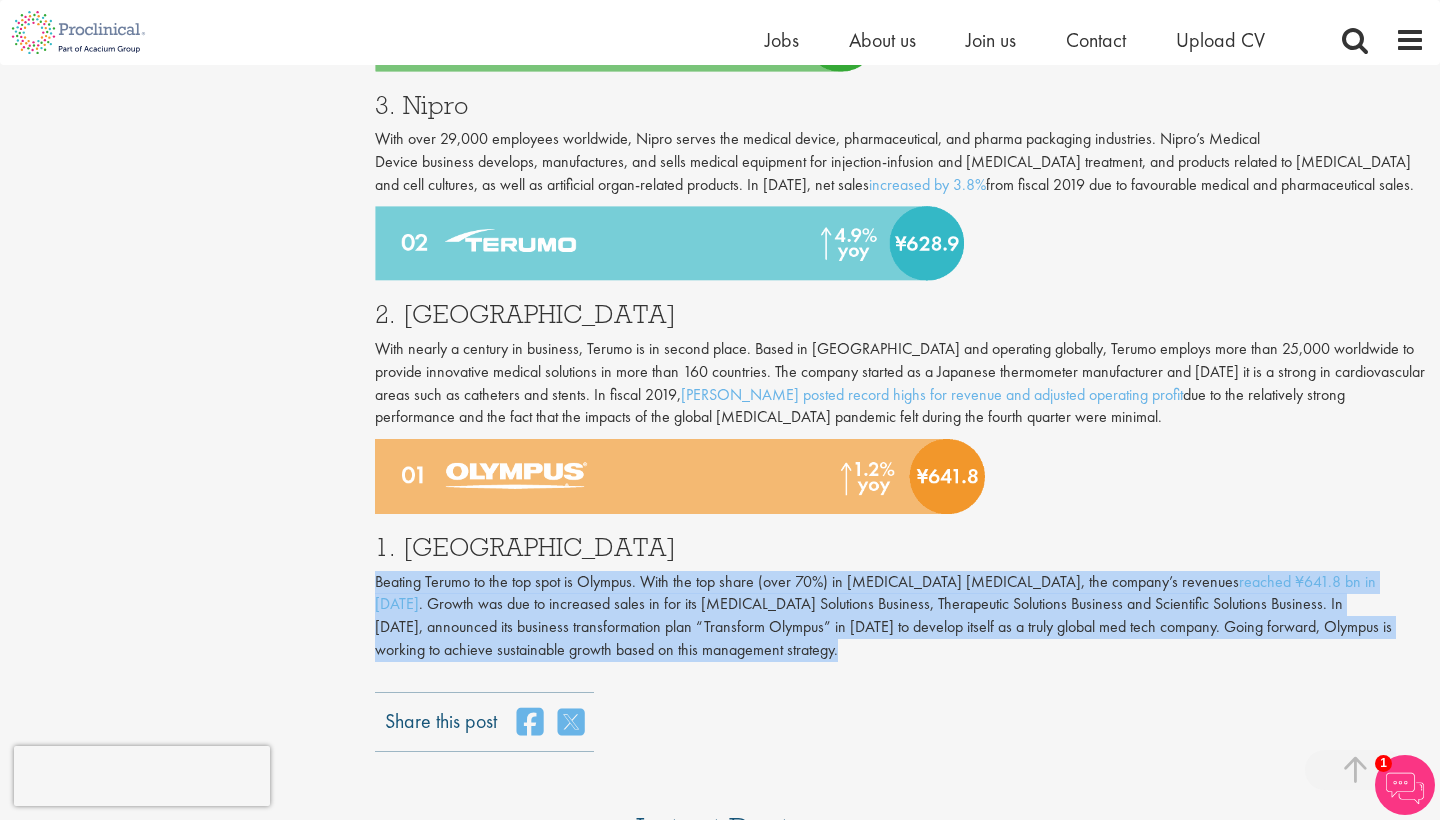 drag, startPoint x: 802, startPoint y: 559, endPoint x: 783, endPoint y: 541, distance: 26.172504 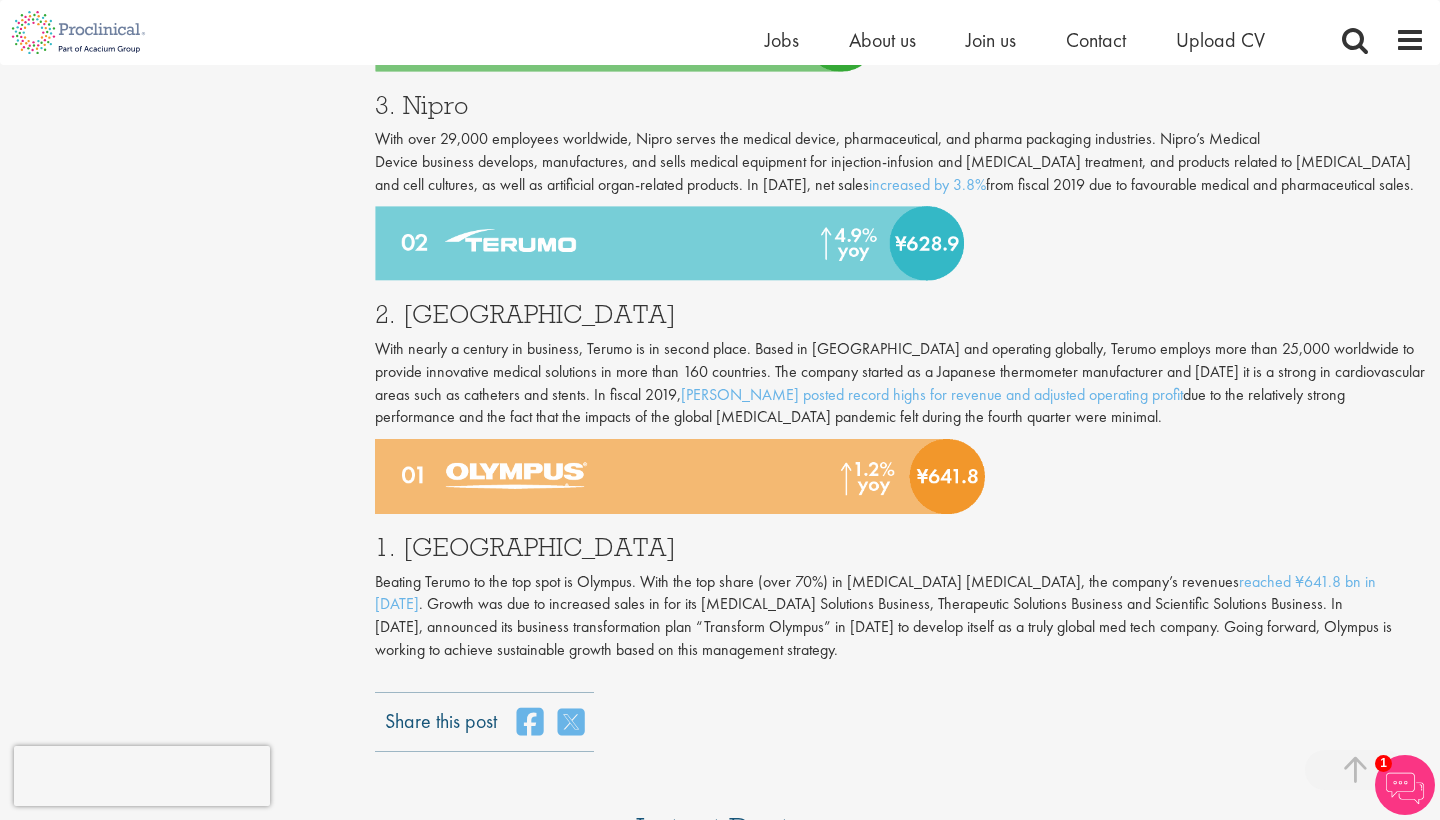 click on "Beating Terumo to the top spot is Olympus. With the top share (over 70%) in [MEDICAL_DATA] [MEDICAL_DATA], the company’s revenues  reached ¥641.8 bn in [DATE] . Growth was due to increased sales in for its [MEDICAL_DATA] Solutions Business, Therapeutic Solutions Business and Scientific Solutions Business. In [DATE], announced its business transformation plan “Transform Olympus” in [DATE] to develop itself as a truly global med tech company. Going forward, Olympus is working to achieve sustainable growth based on this management strategy." at bounding box center [900, 616] 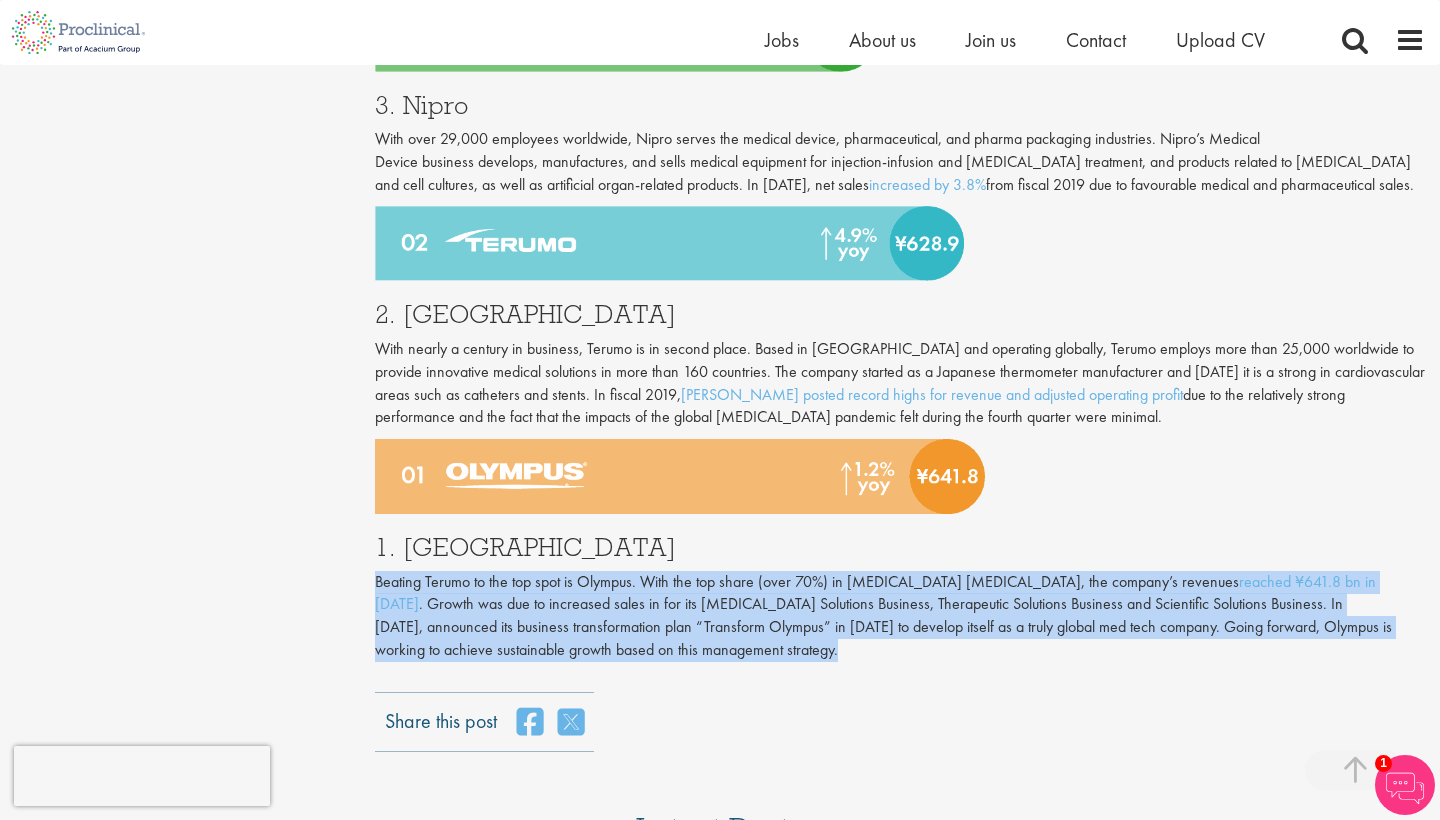 drag, startPoint x: 746, startPoint y: 530, endPoint x: 784, endPoint y: 573, distance: 57.384666 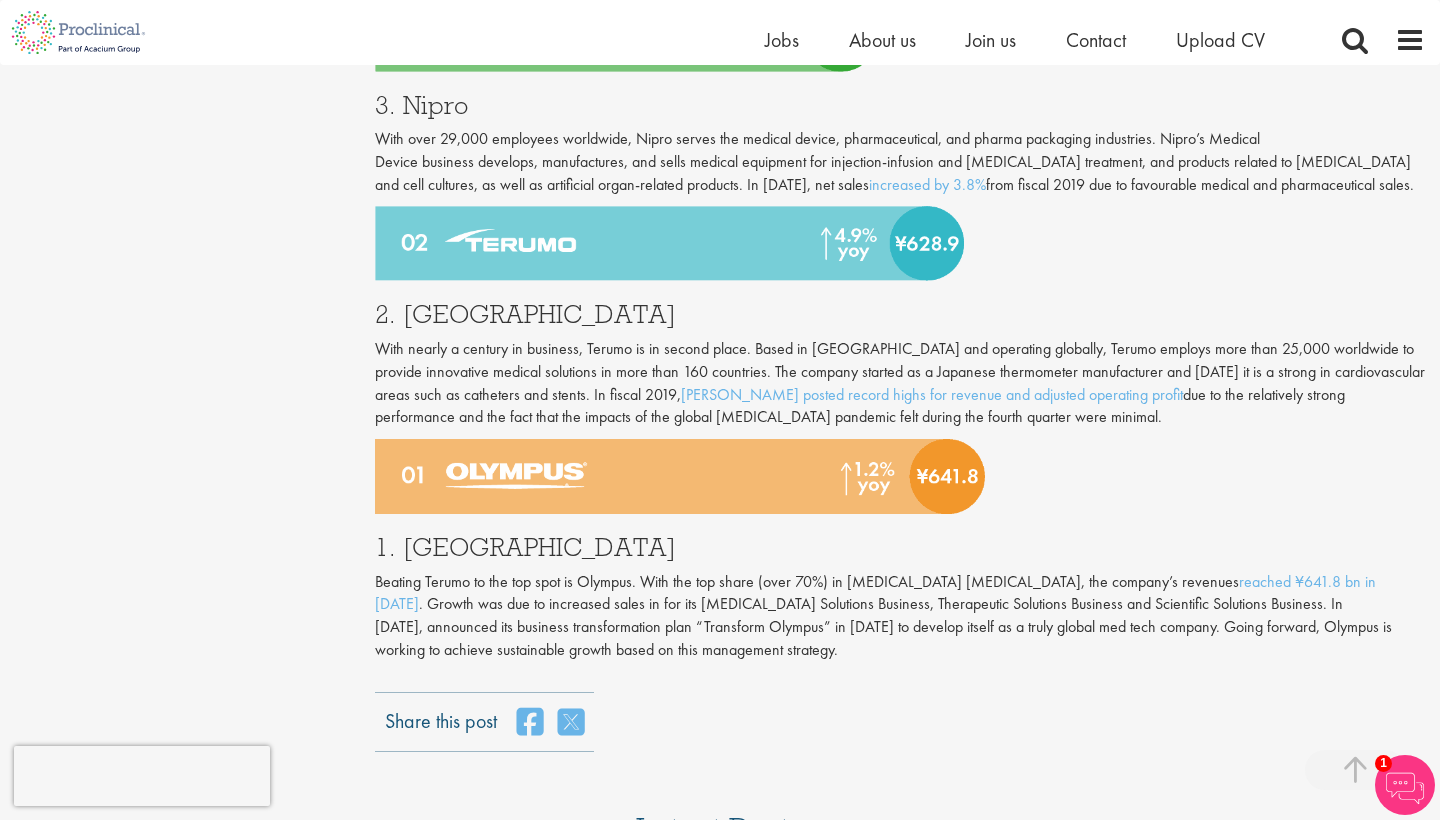 click on "Beating Terumo to the top spot is Olympus. With the top share (over 70%) in [MEDICAL_DATA] [MEDICAL_DATA], the company’s revenues  reached ¥641.8 bn in [DATE] . Growth was due to increased sales in for its [MEDICAL_DATA] Solutions Business, Therapeutic Solutions Business and Scientific Solutions Business. In [DATE], announced its business transformation plan “Transform Olympus” in [DATE] to develop itself as a truly global med tech company. Going forward, Olympus is working to achieve sustainable growth based on this management strategy." at bounding box center (900, 616) 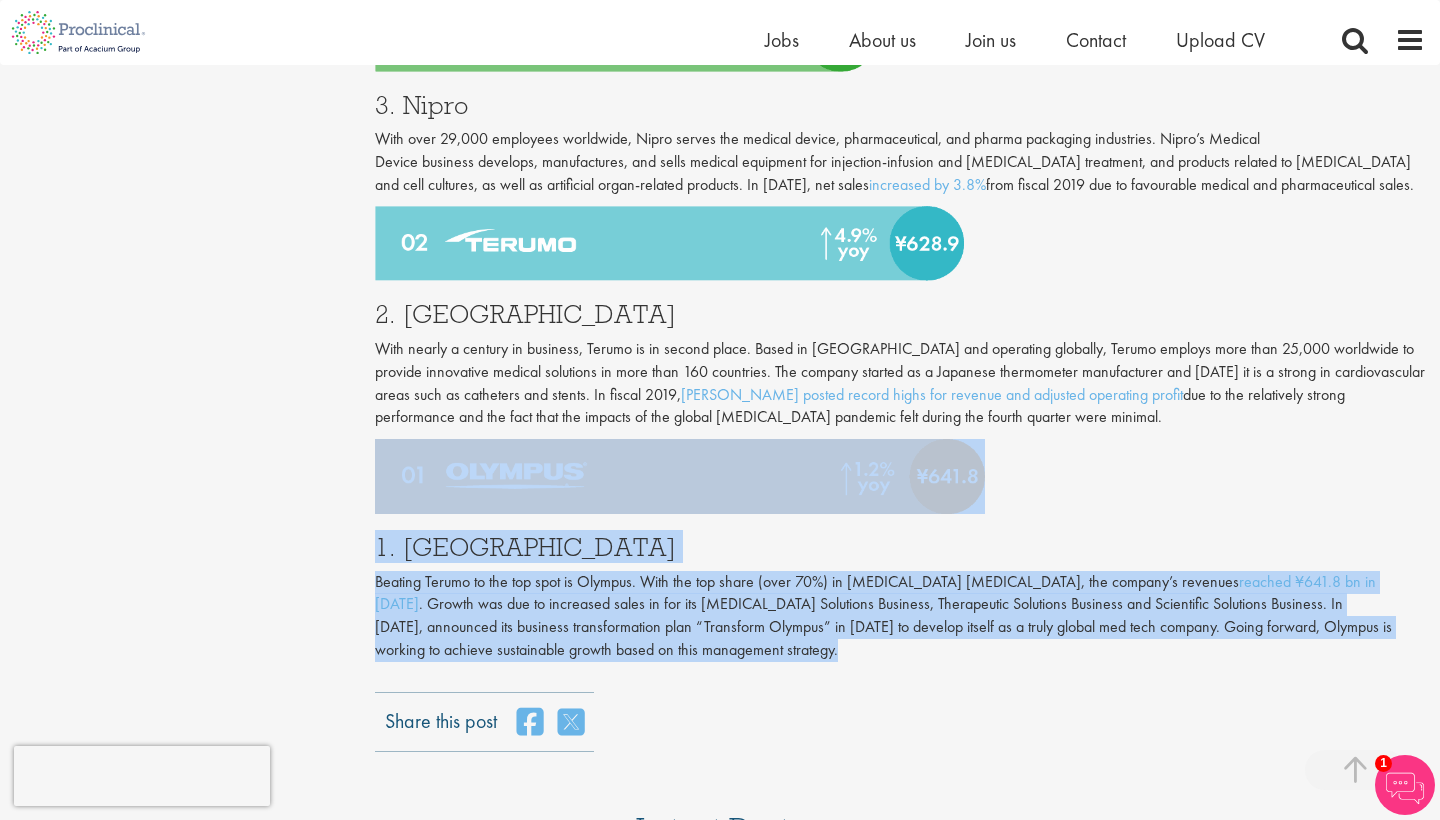 drag, startPoint x: 885, startPoint y: 565, endPoint x: 805, endPoint y: 424, distance: 162.11415 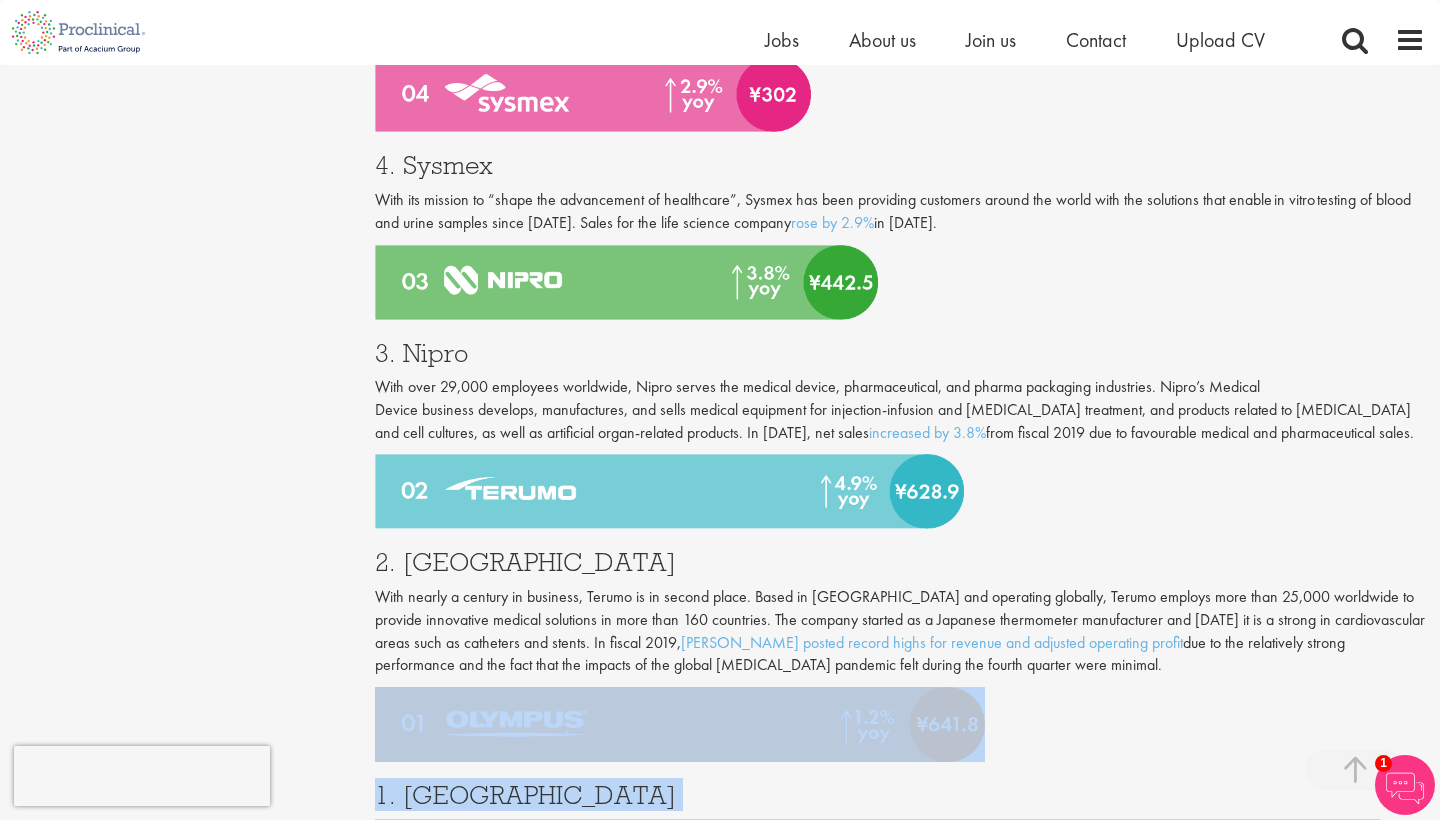 scroll, scrollTop: 2341, scrollLeft: 0, axis: vertical 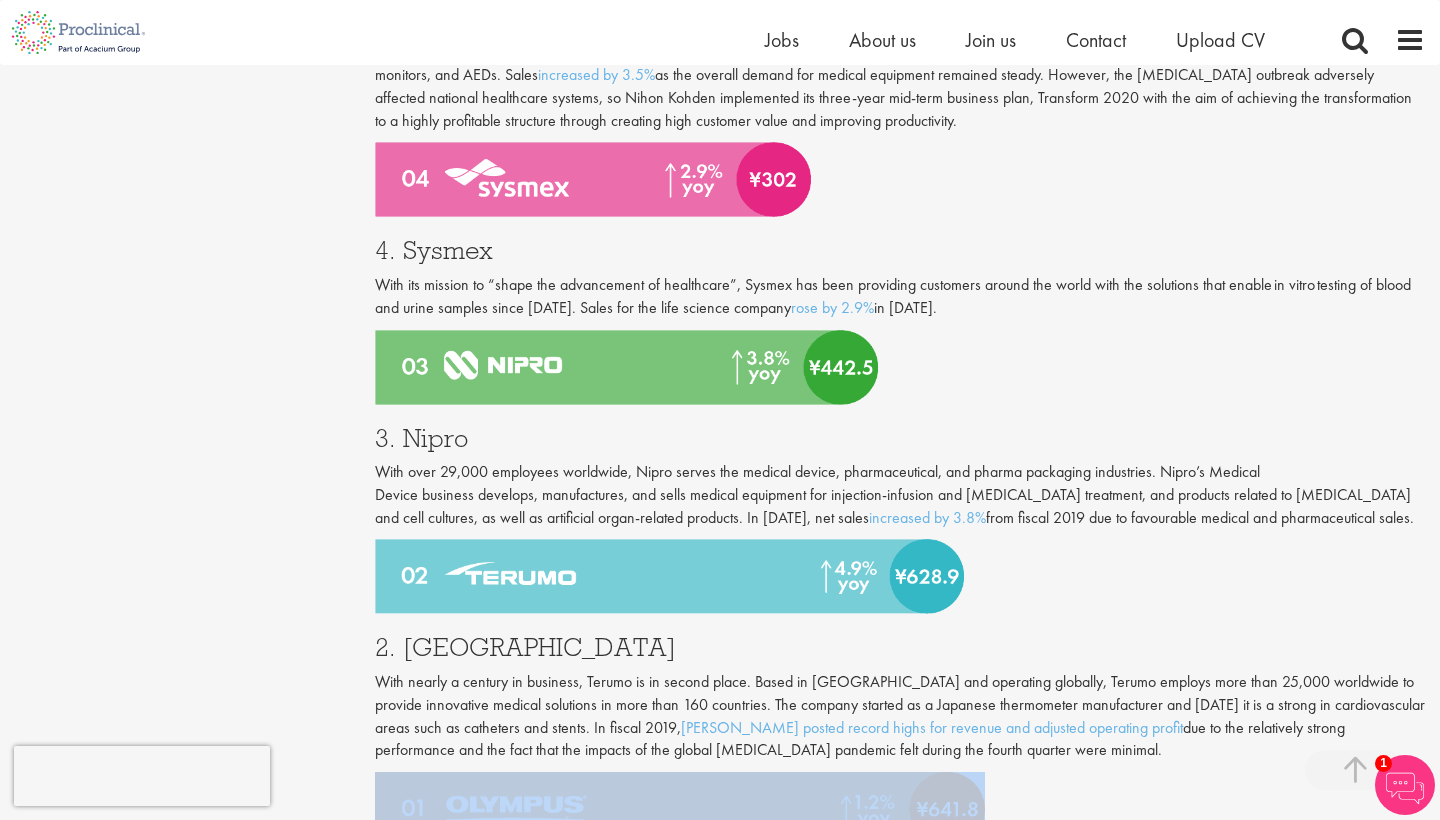 click on "3. Nipro With over 29,000 employees worldwide, Nipro serves the medical device, pharmaceutical, and pharma packaging industries. Nipro’s Medical Device business develops, manufactures, and sells medical equipment for injection-infusion and [MEDICAL_DATA] treatment, and products related to [MEDICAL_DATA] and cell cultures, as well as artificial organ-related products. In [DATE], net sales  increased by 3.8%  from fiscal 2019 due to favourable medical and pharmaceutical sales." at bounding box center [900, 472] 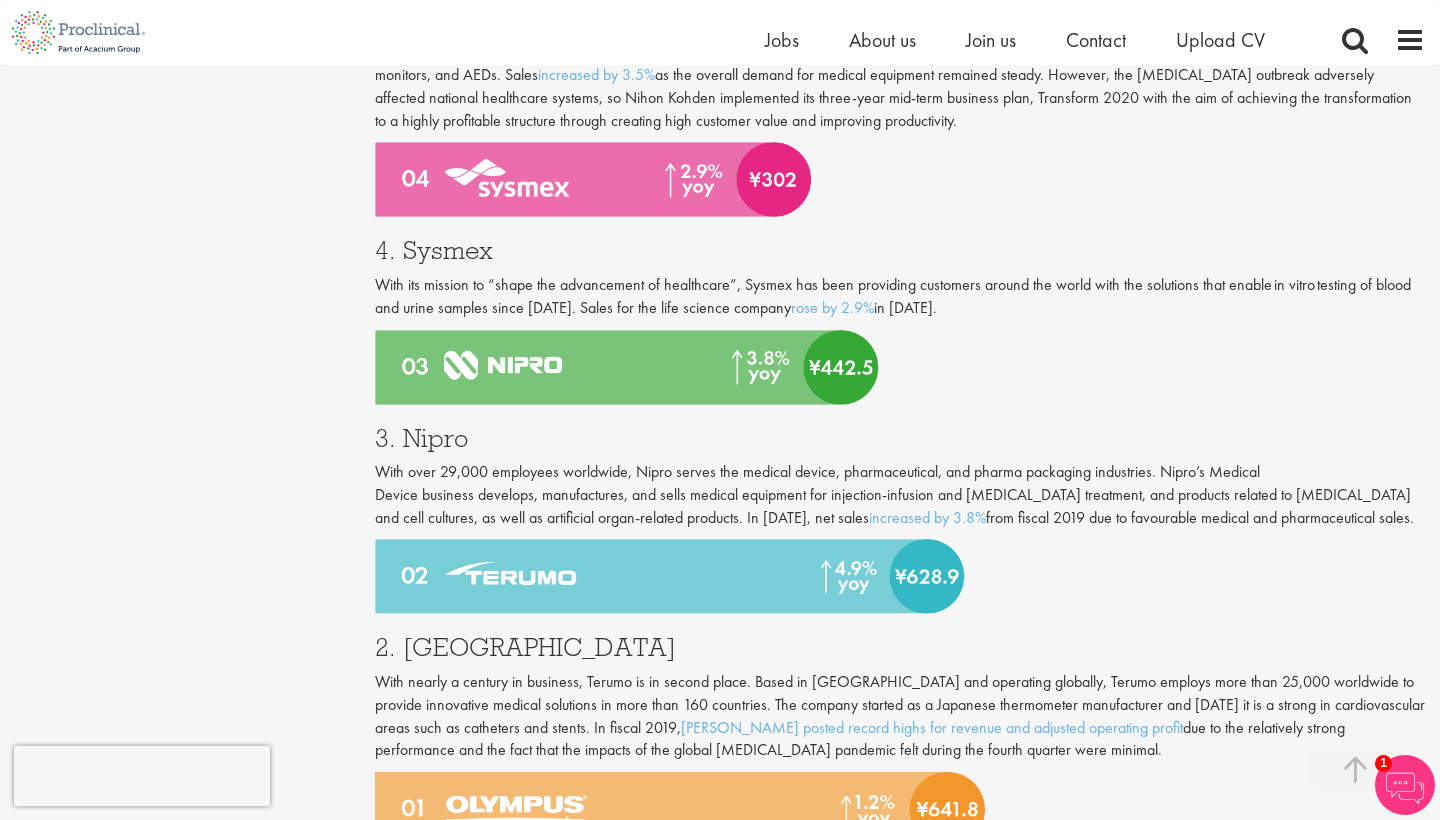 click on "3. Nipro With over 29,000 employees worldwide, Nipro serves the medical device, pharmaceutical, and pharma packaging industries. Nipro’s Medical Device business develops, manufactures, and sells medical equipment for injection-infusion and [MEDICAL_DATA] treatment, and products related to [MEDICAL_DATA] and cell cultures, as well as artificial organ-related products. In [DATE], net sales  increased by 3.8%  from fiscal 2019 due to favourable medical and pharmaceutical sales." at bounding box center (900, 472) 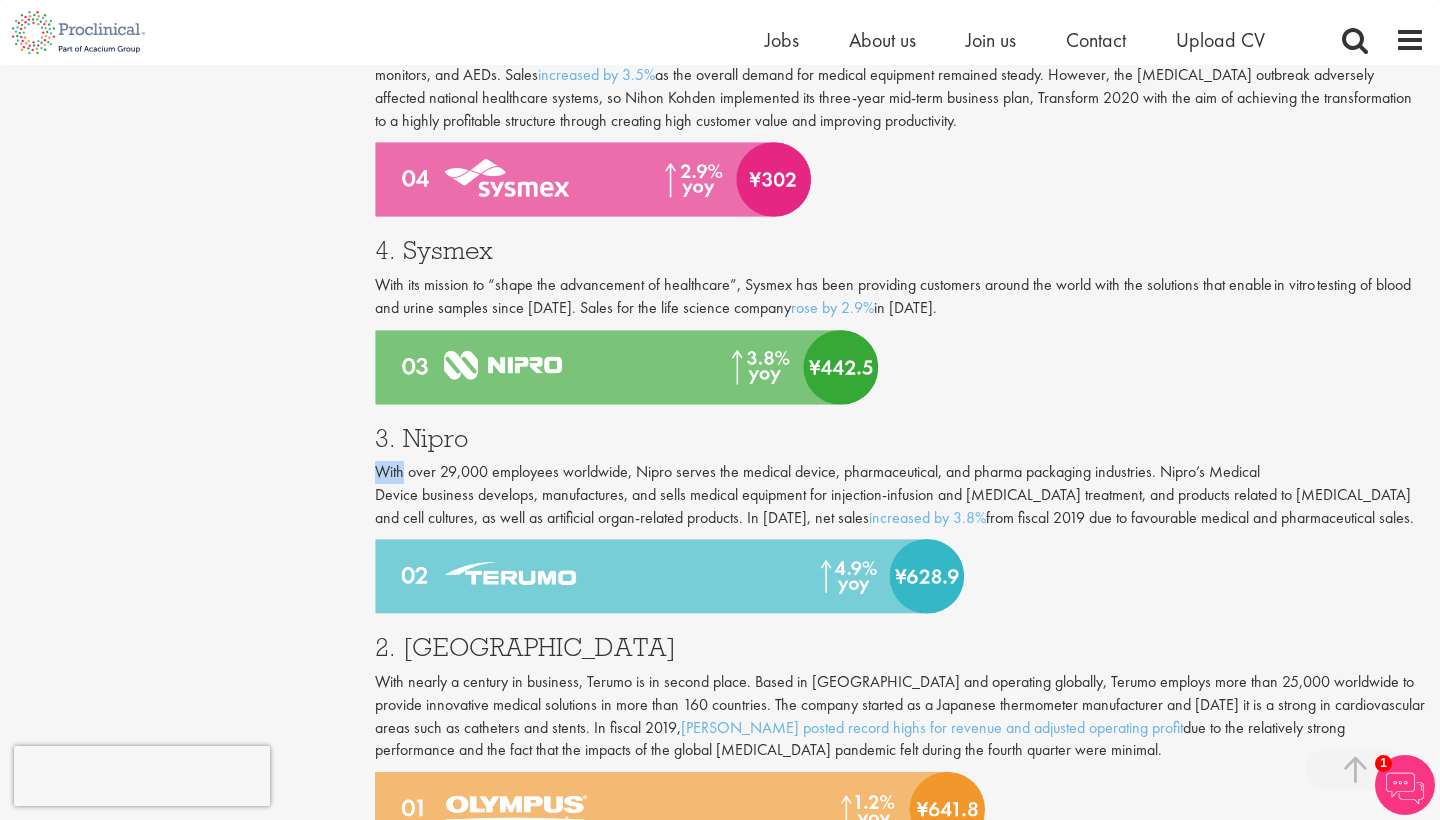 click on "3. Nipro With over 29,000 employees worldwide, Nipro serves the medical device, pharmaceutical, and pharma packaging industries. Nipro’s Medical Device business develops, manufactures, and sells medical equipment for injection-infusion and [MEDICAL_DATA] treatment, and products related to [MEDICAL_DATA] and cell cultures, as well as artificial organ-related products. In [DATE], net sales  increased by 3.8%  from fiscal 2019 due to favourable medical and pharmaceutical sales." at bounding box center (900, 472) 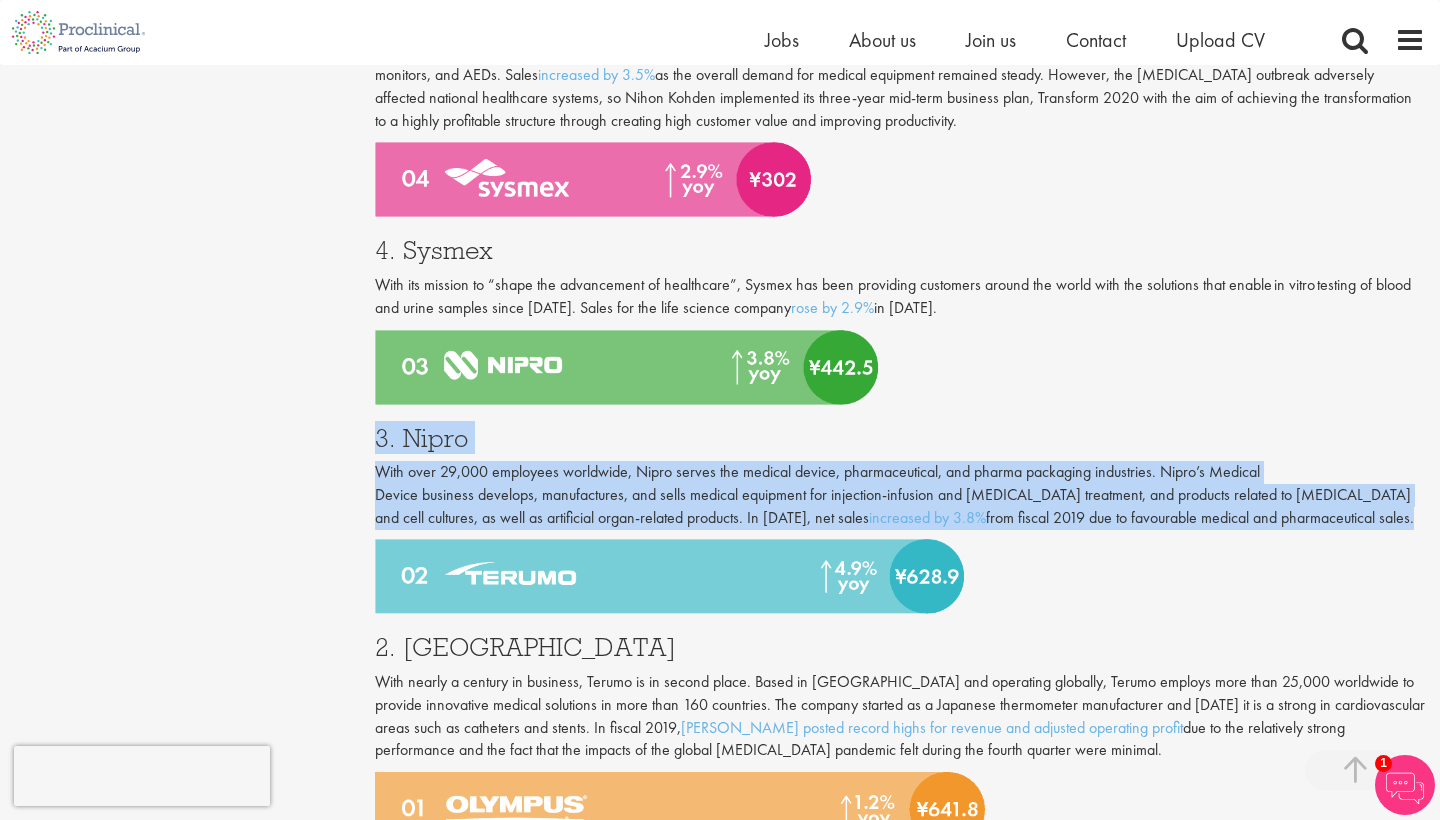 drag, startPoint x: 624, startPoint y: 387, endPoint x: 569, endPoint y: 360, distance: 61.269894 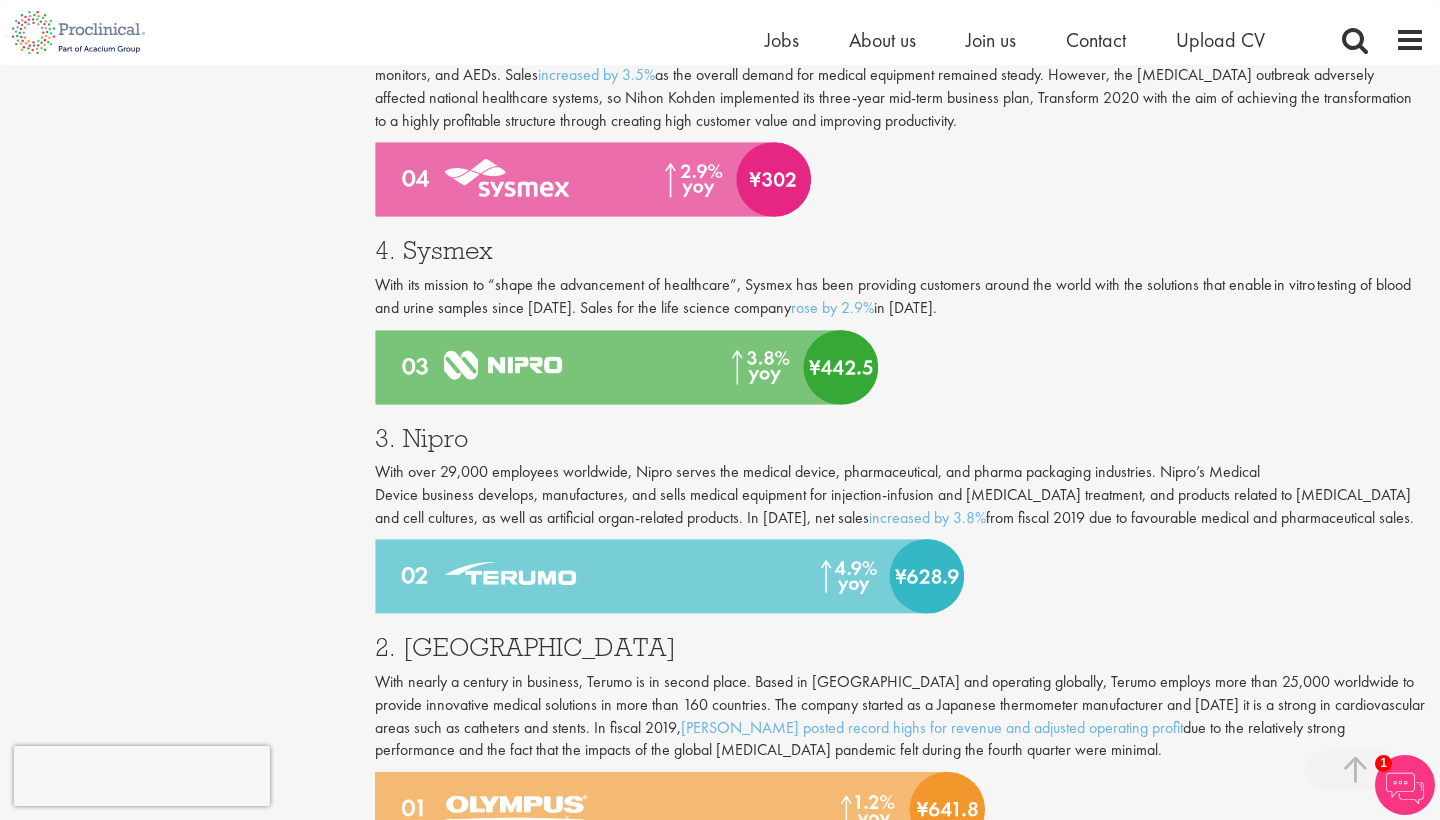 click on "3. Nipro" at bounding box center (900, 438) 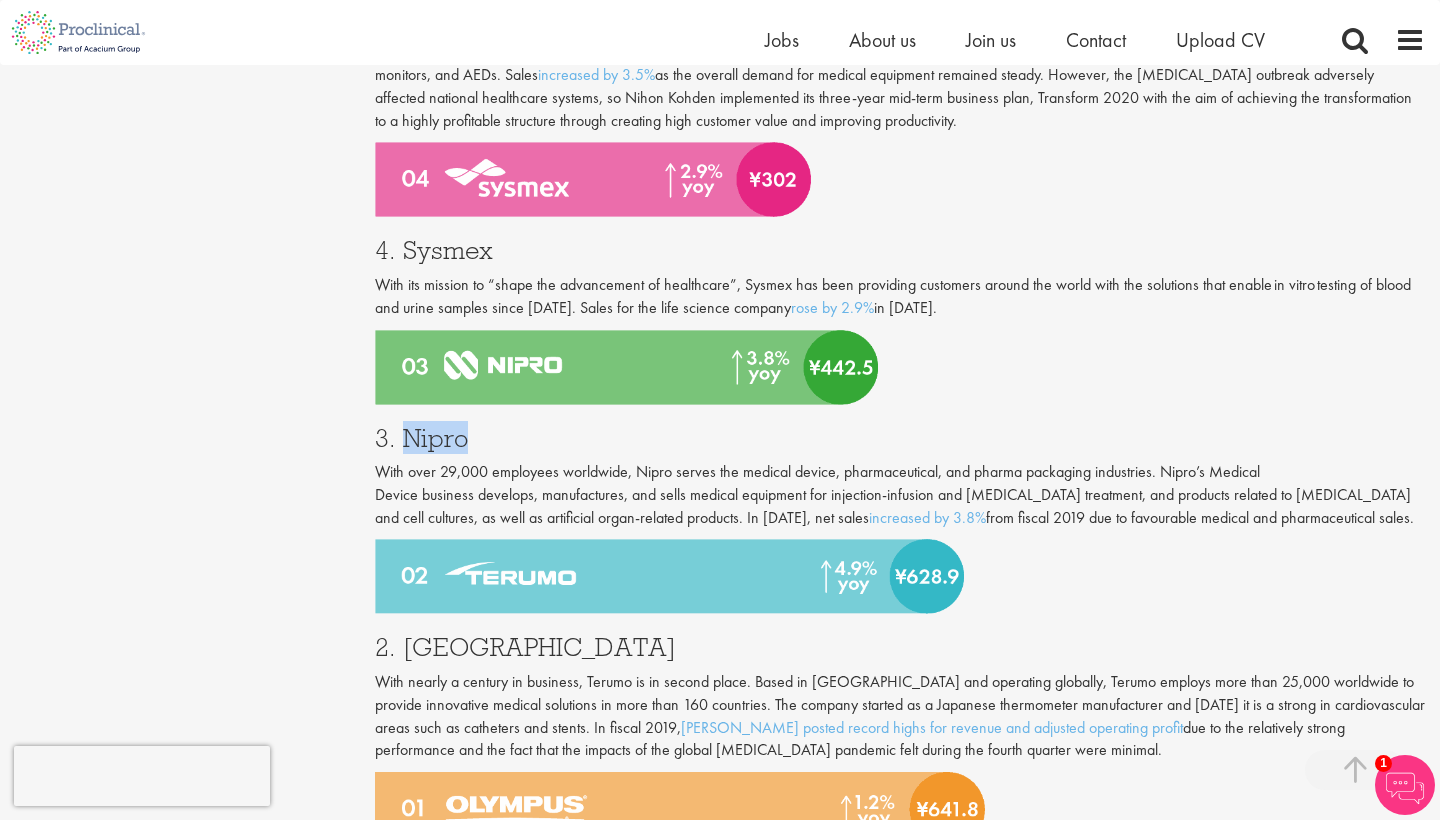 click on "3. Nipro" at bounding box center (900, 438) 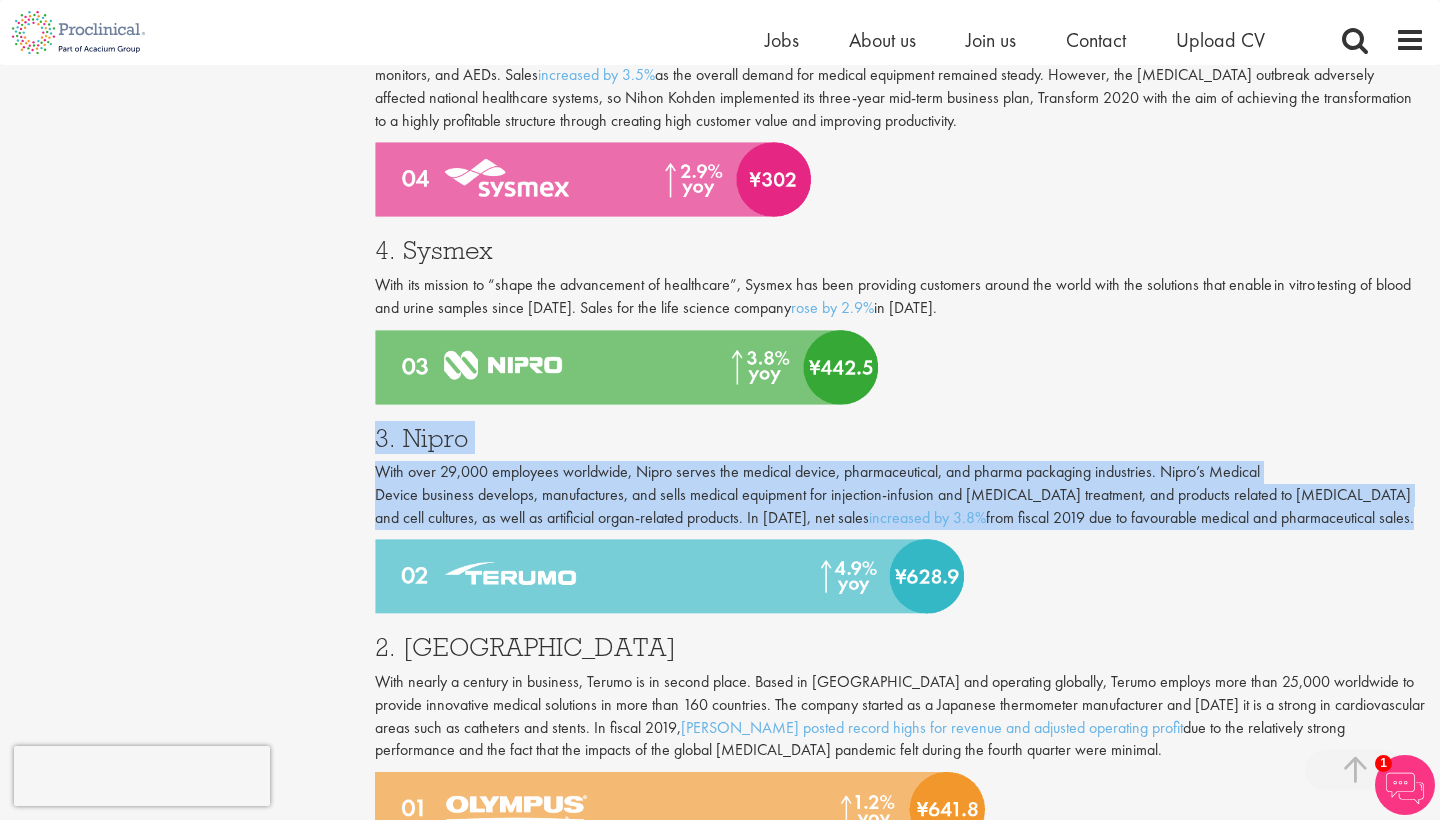 drag, startPoint x: 446, startPoint y: 360, endPoint x: 515, endPoint y: 394, distance: 76.922035 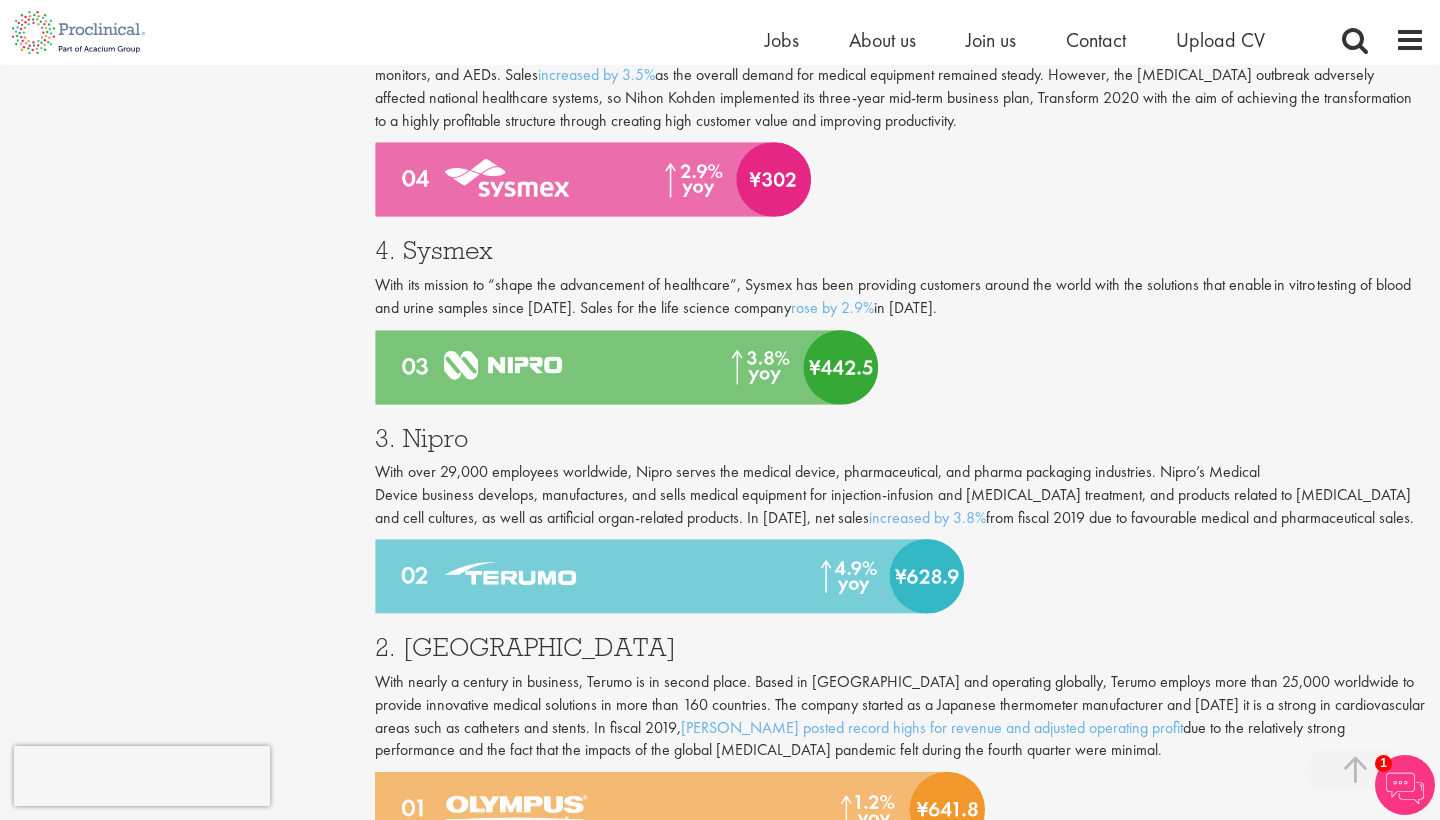 click on "3. Nipro" at bounding box center [900, 438] 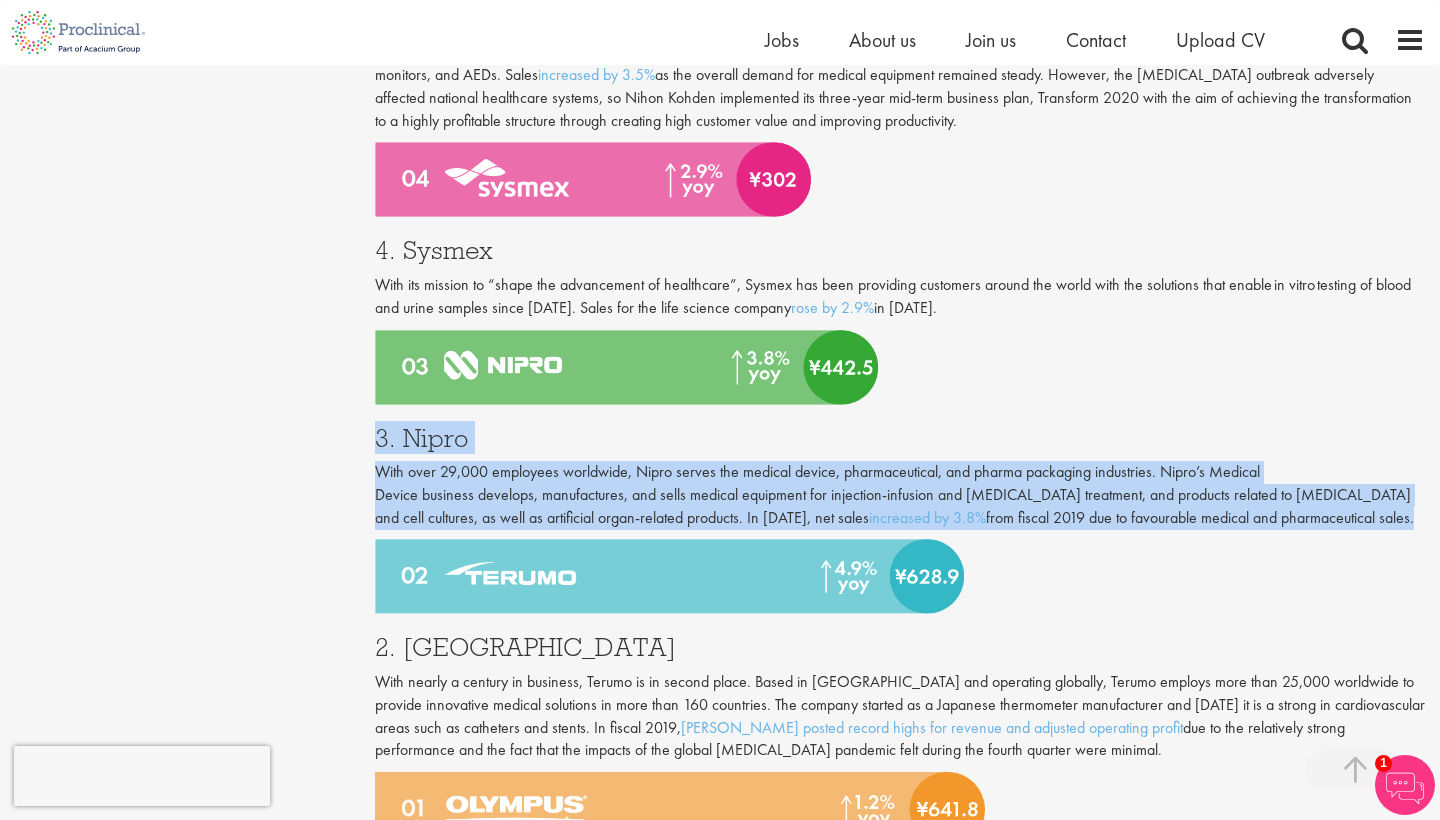 drag, startPoint x: 565, startPoint y: 368, endPoint x: 502, endPoint y: 449, distance: 102.61579 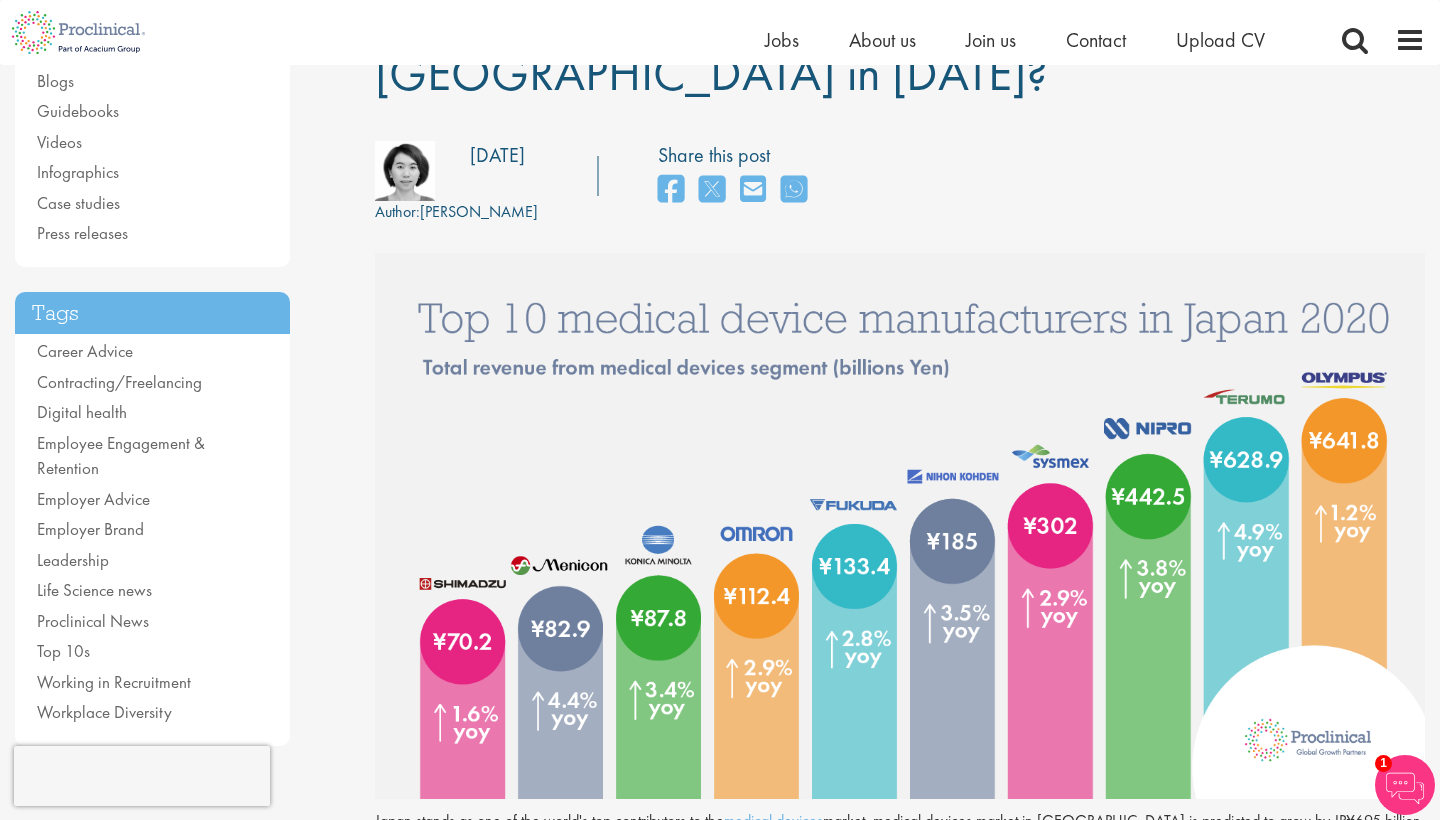 scroll, scrollTop: 165, scrollLeft: 0, axis: vertical 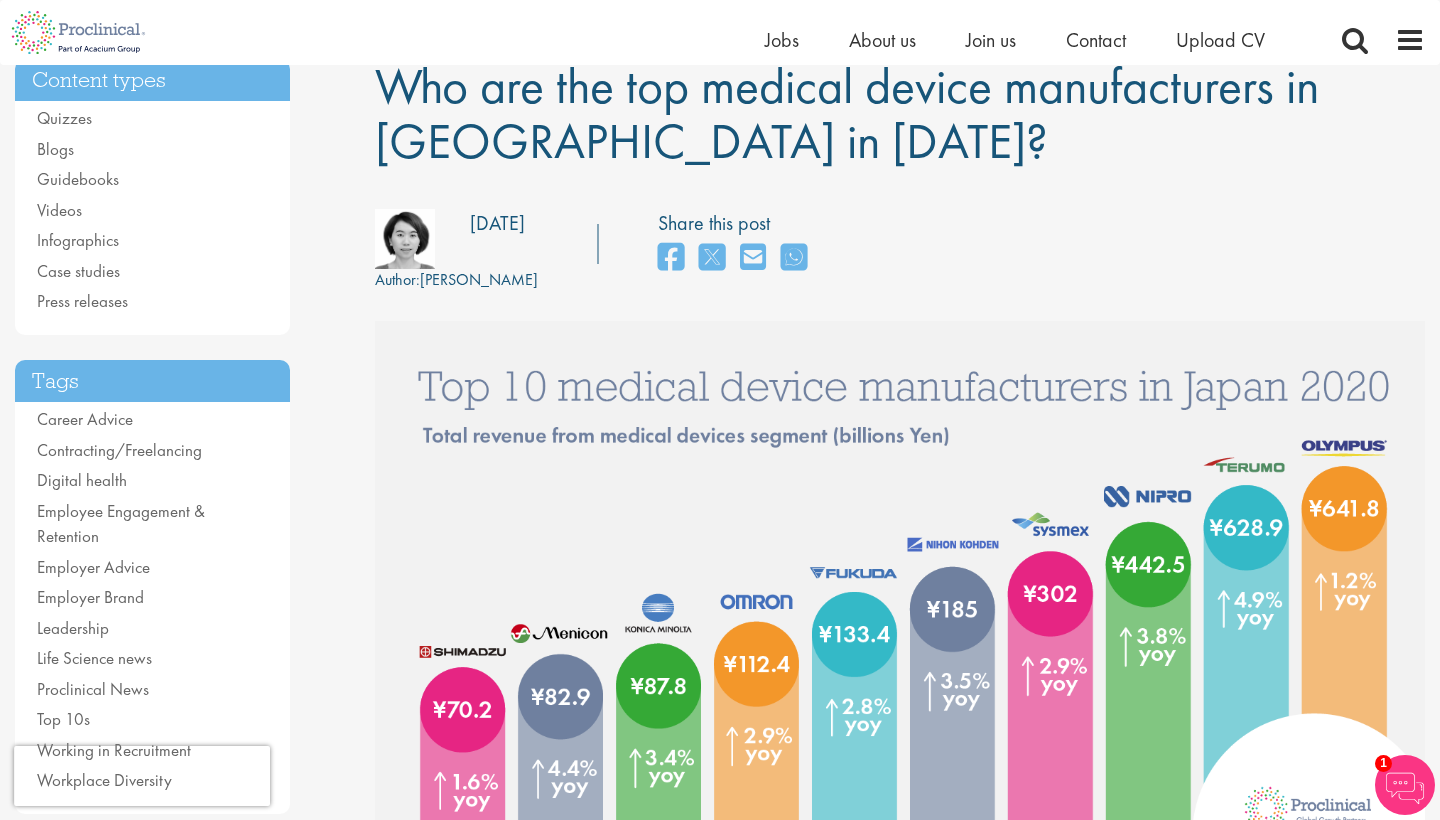 click at bounding box center (900, 594) 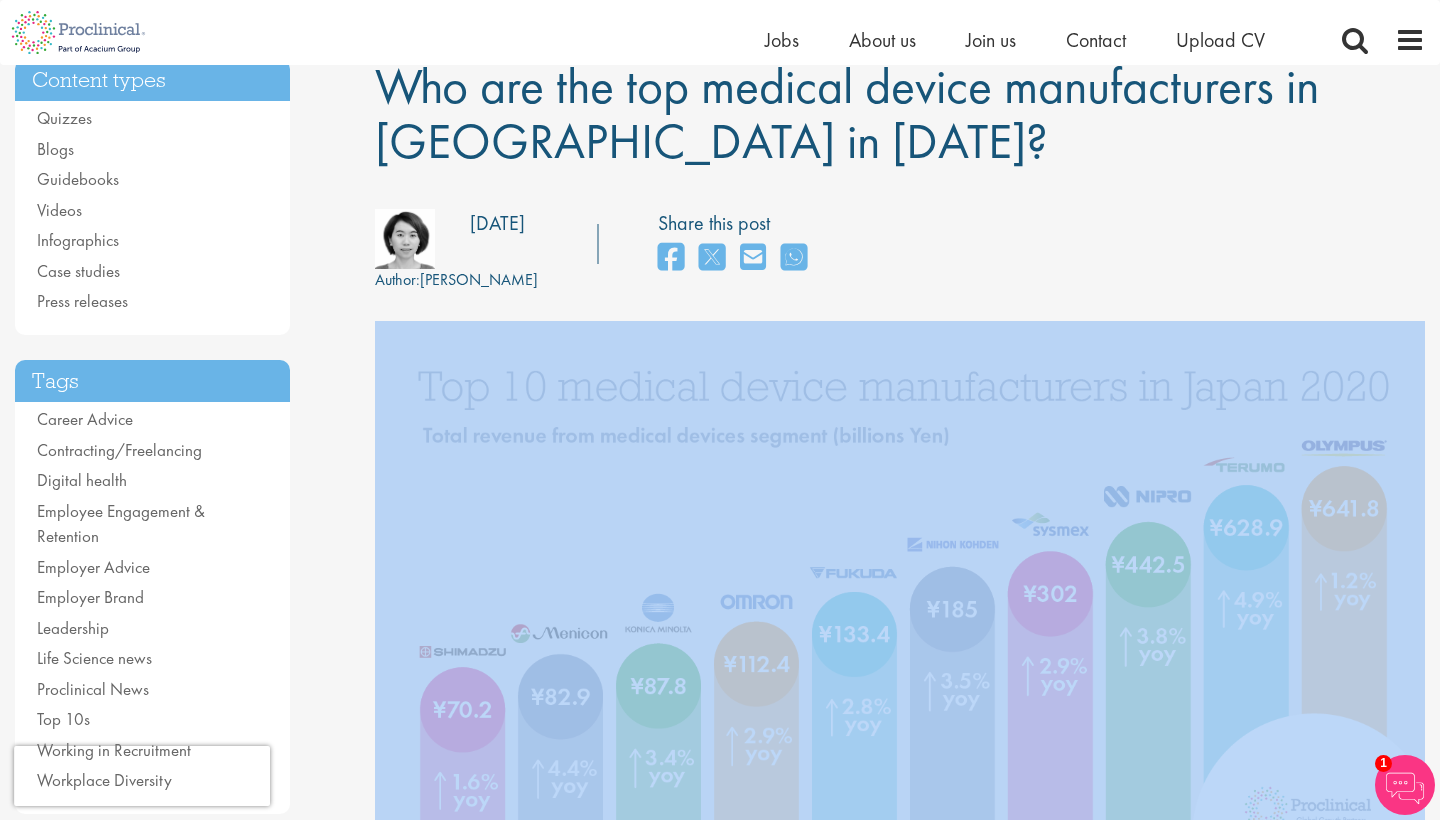 click at bounding box center (900, 594) 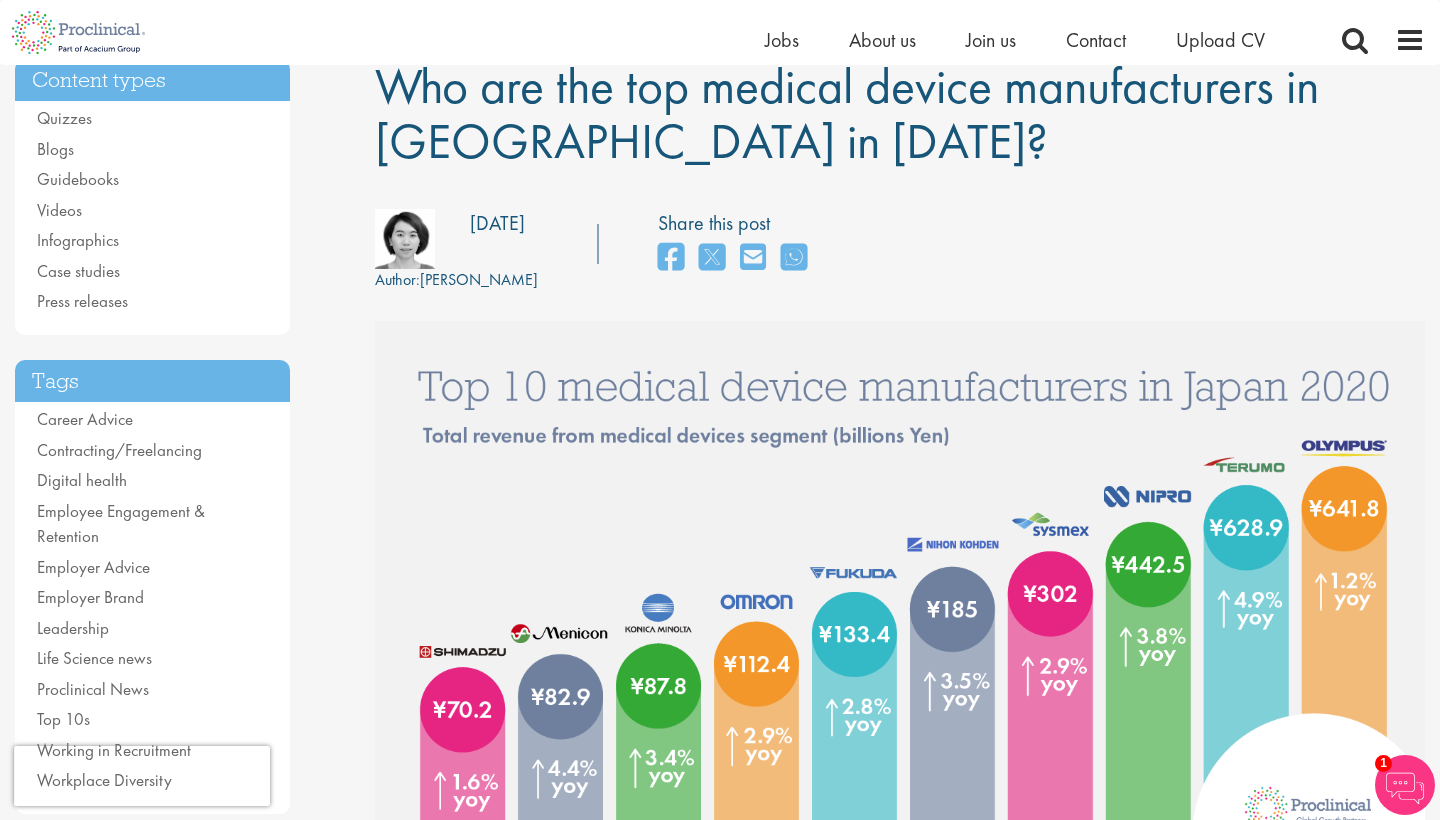 click at bounding box center [900, 594] 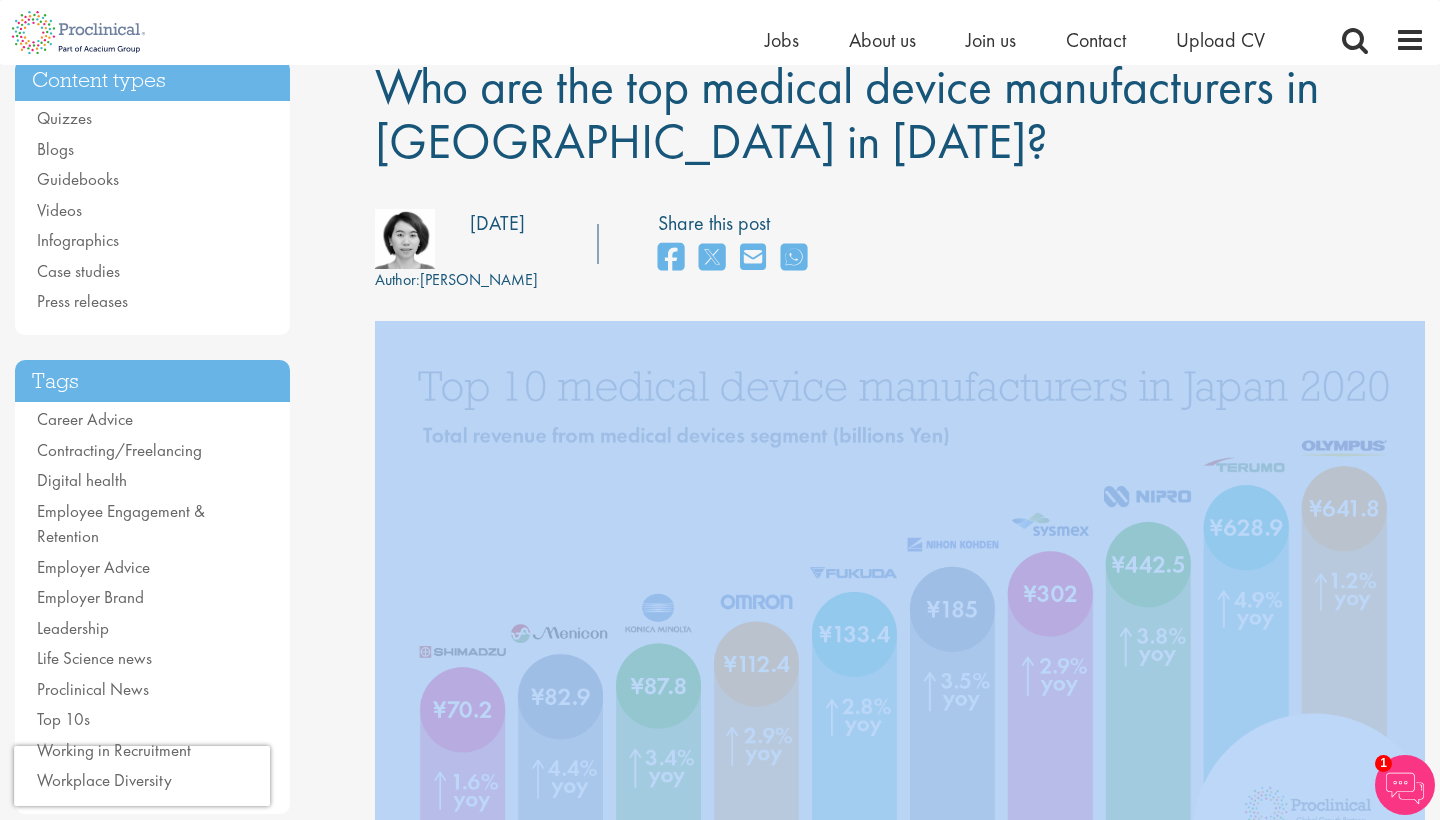 click at bounding box center (900, 594) 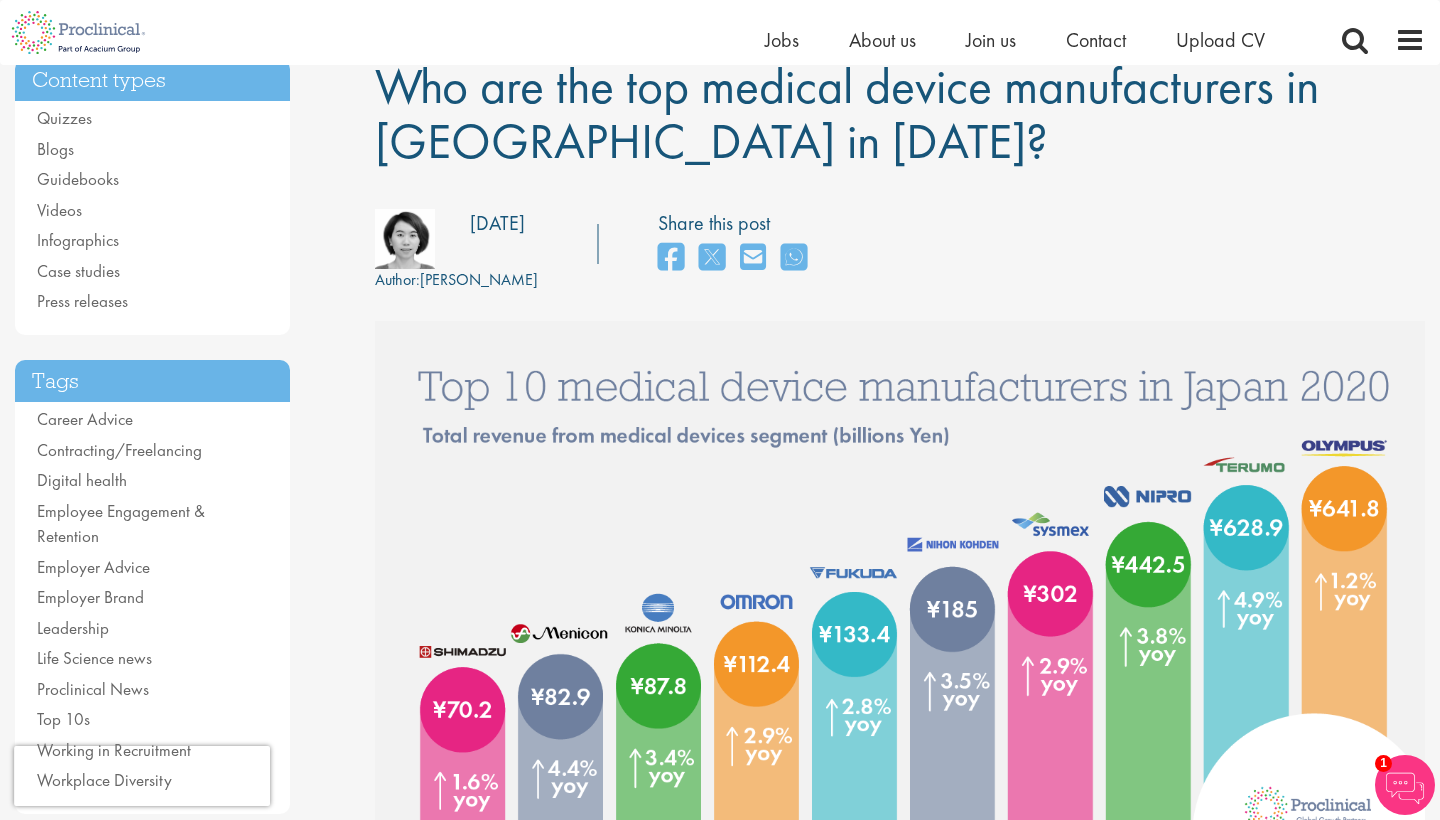 click at bounding box center [900, 594] 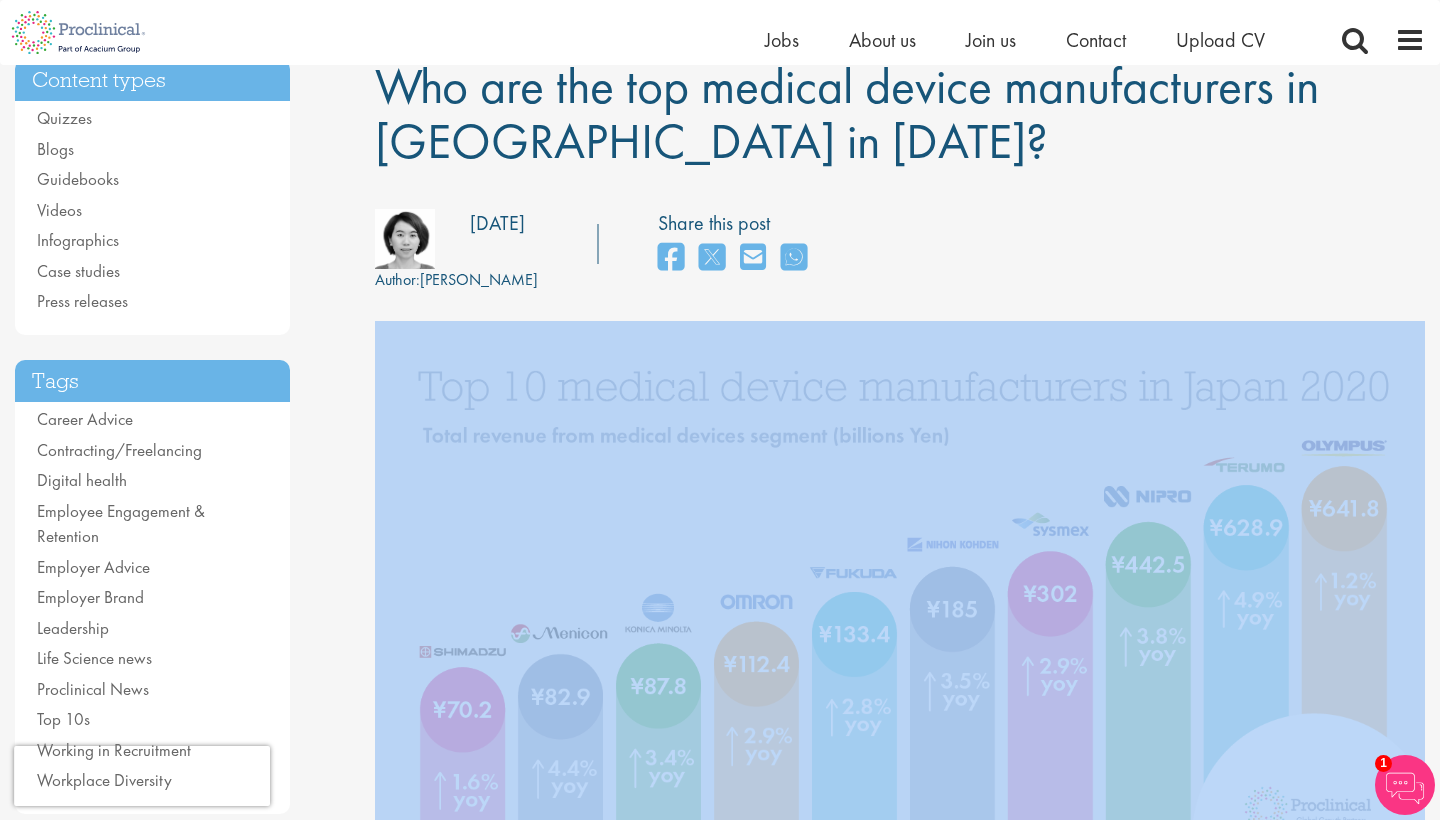 drag, startPoint x: 402, startPoint y: 380, endPoint x: 462, endPoint y: 389, distance: 60.671246 